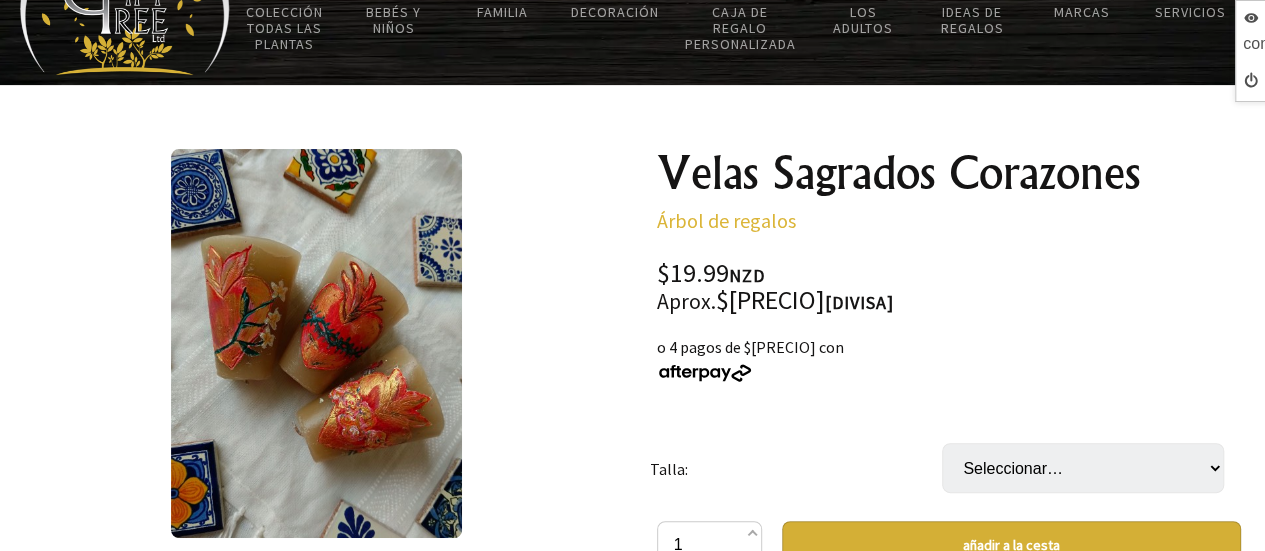scroll, scrollTop: 0, scrollLeft: 0, axis: both 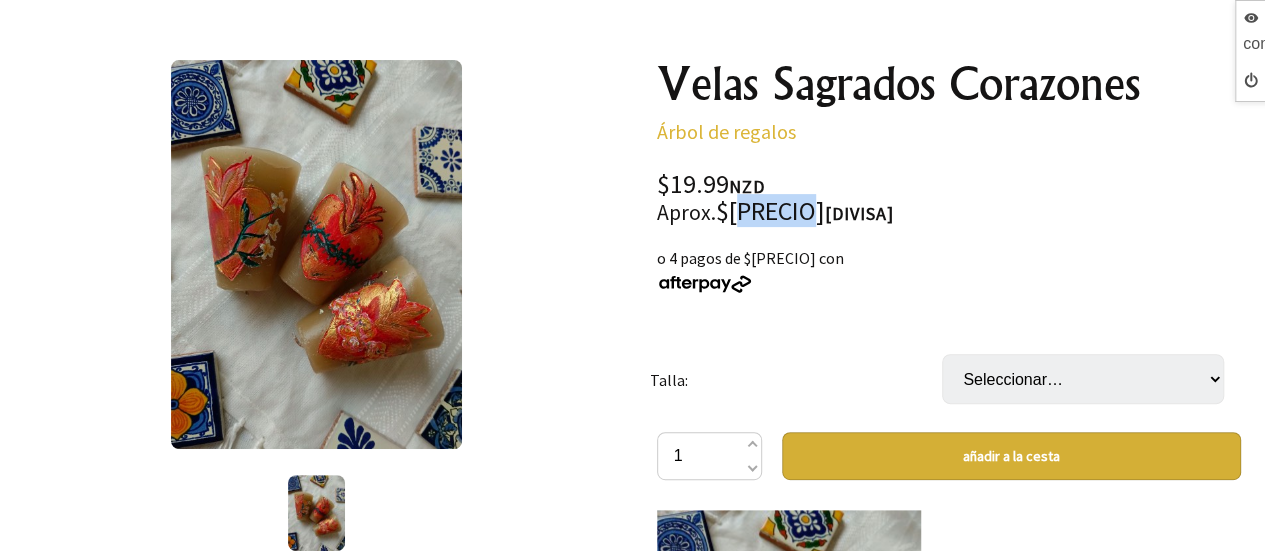 drag, startPoint x: 726, startPoint y: 212, endPoint x: 804, endPoint y: 208, distance: 78.10249 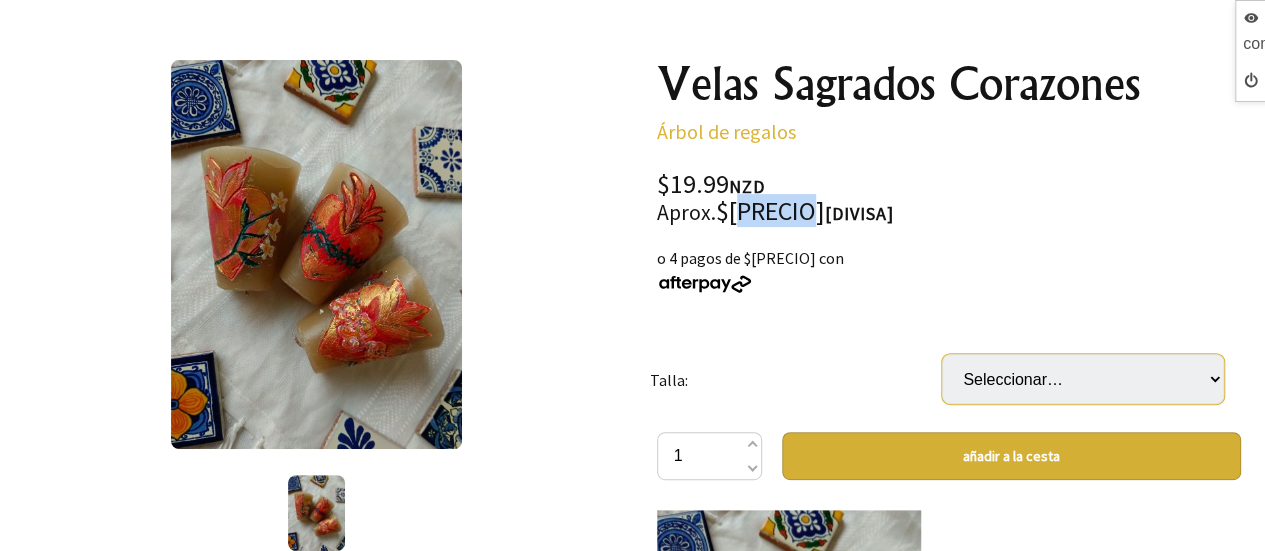 click on "Seleccionar…
S (+ $4.00)
M (+ $5.00)" at bounding box center [1083, 379] 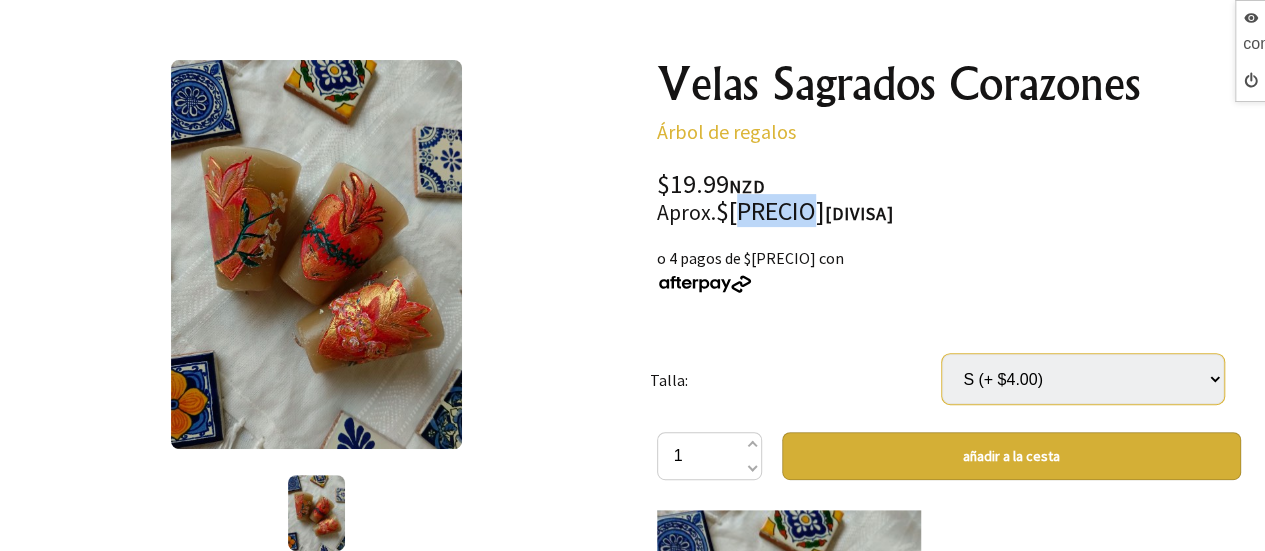click on "Seleccionar…
S (+ $4.00)
M (+ $5.00)" at bounding box center (1083, 379) 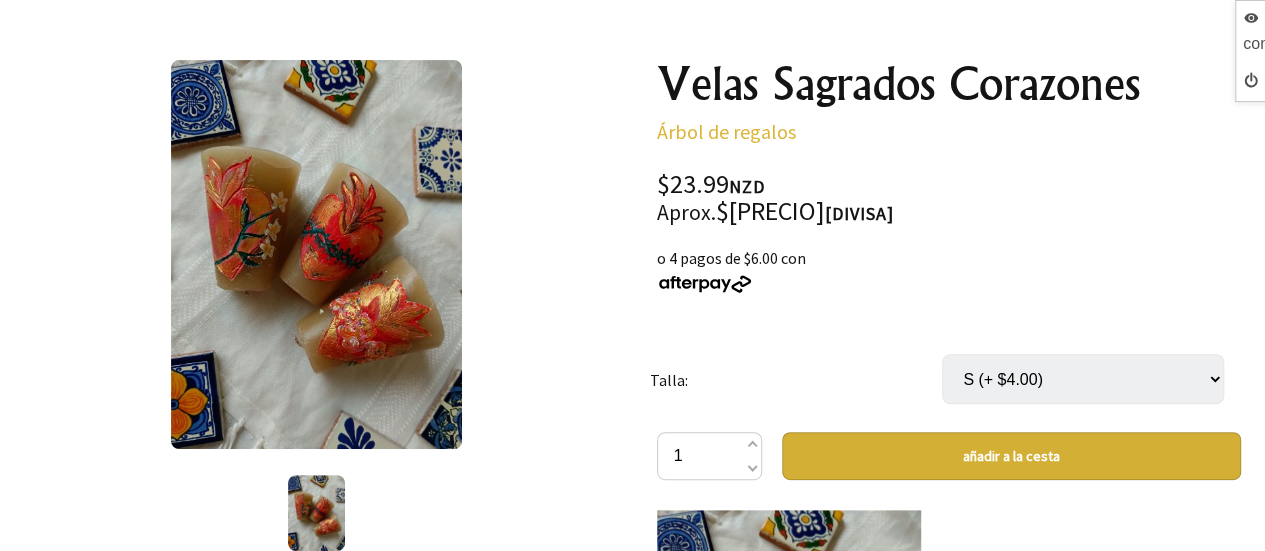 click on "Seleccionar…
S (+ $4.00)
M (+ $5.00)" at bounding box center (1083, 379) 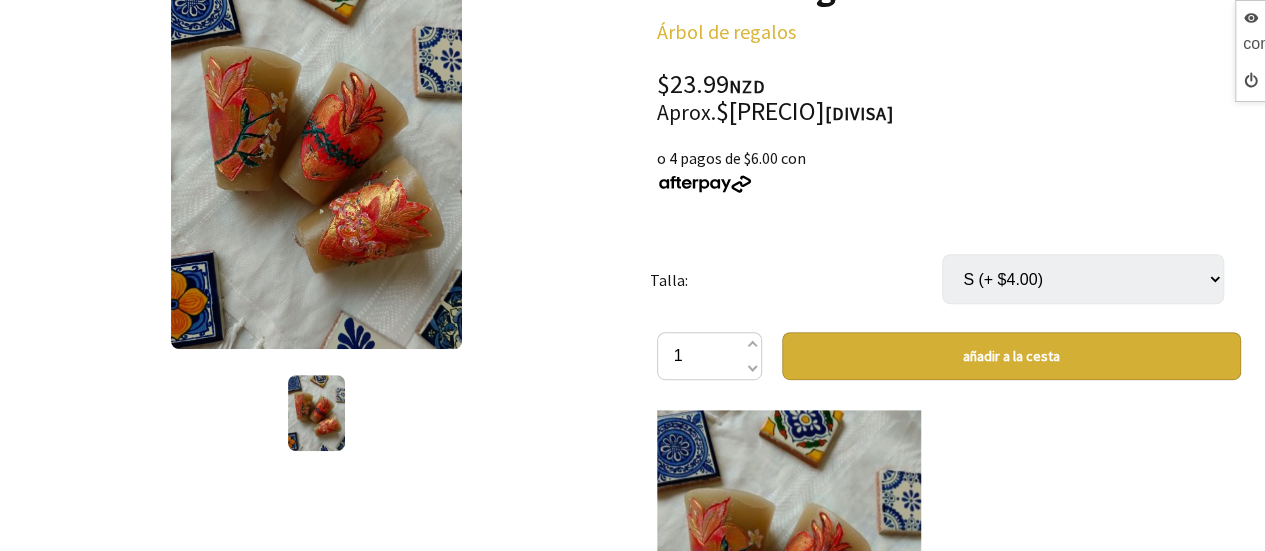 click on "Seleccionar…
S (+ $4.00)
M (+ $5.00)" at bounding box center (1083, 279) 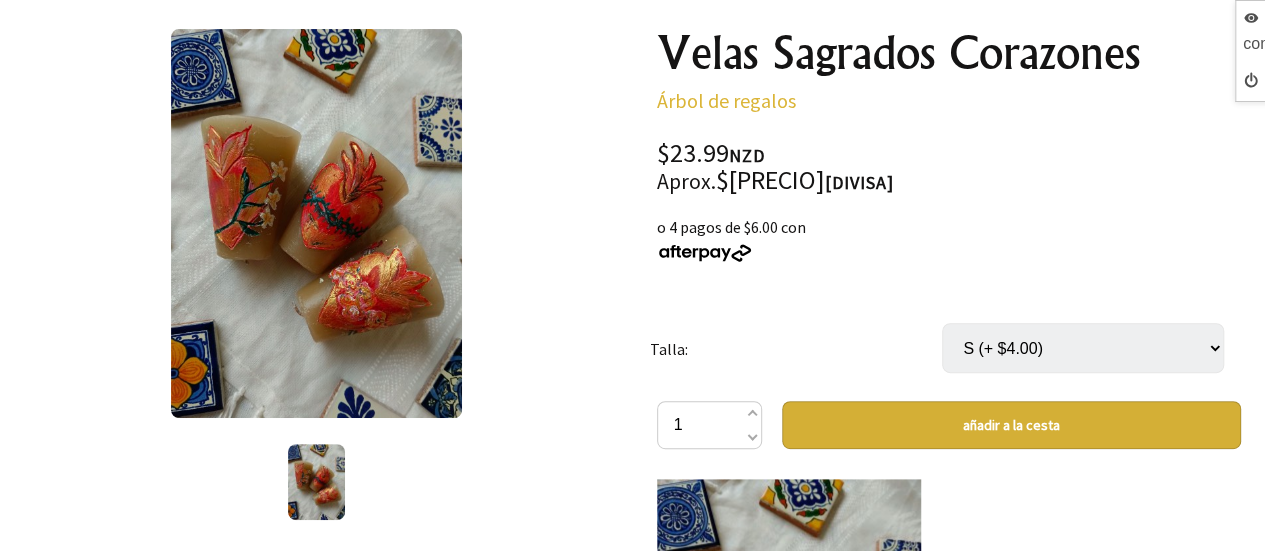 scroll, scrollTop: 200, scrollLeft: 0, axis: vertical 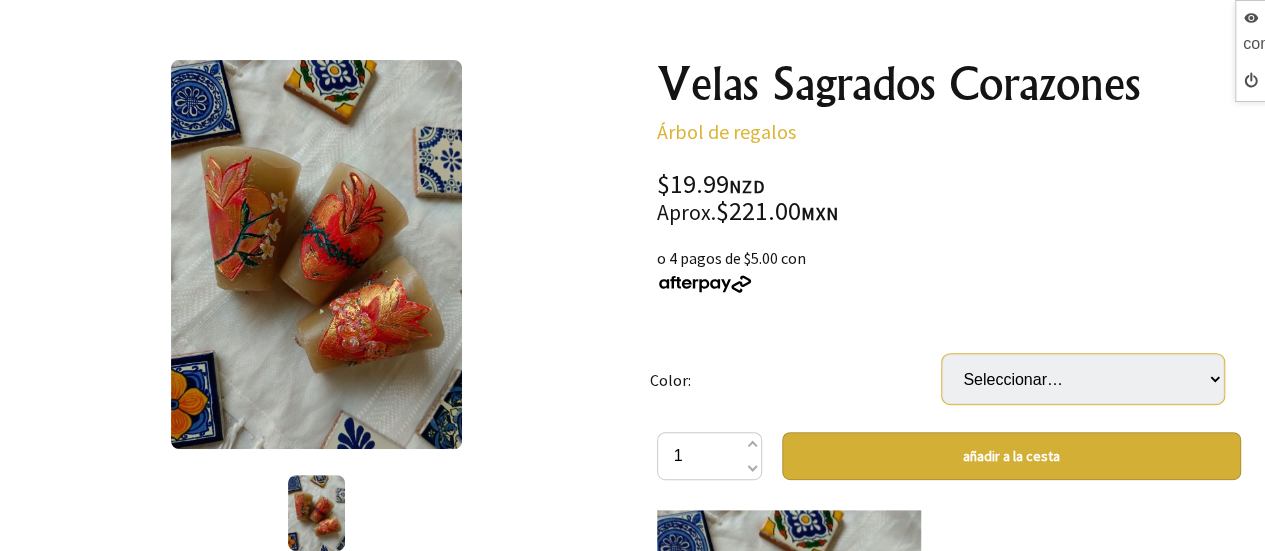 click on "Seleccionar…
Blanco
Negro (+ $2.00)" at bounding box center [1083, 379] 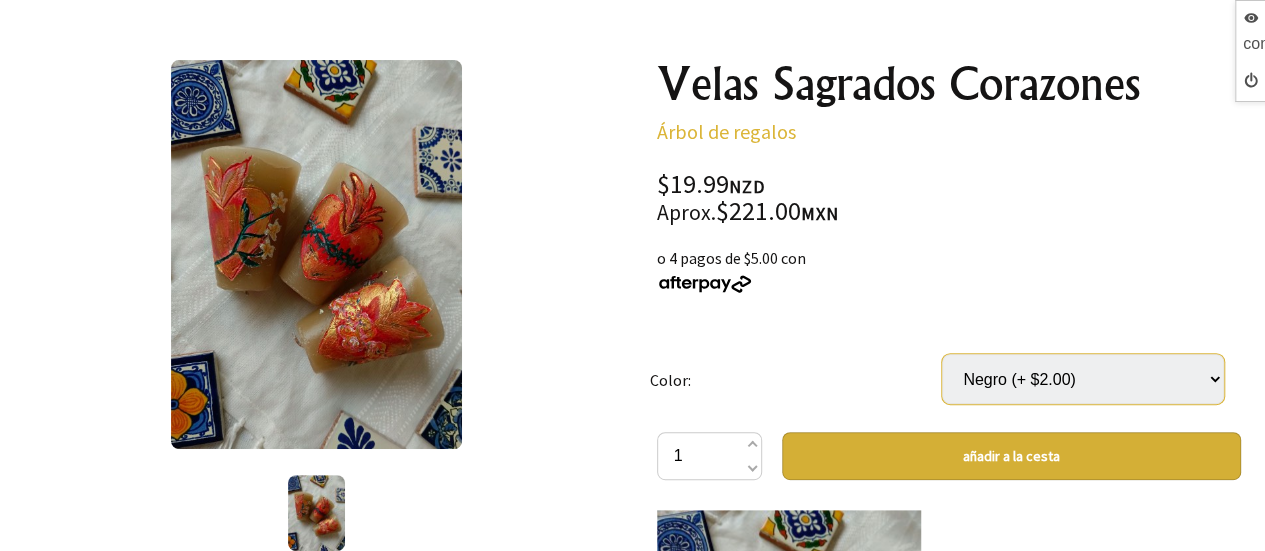 click on "Seleccionar…
Blanco
Negro (+ $2.00)" at bounding box center [1083, 379] 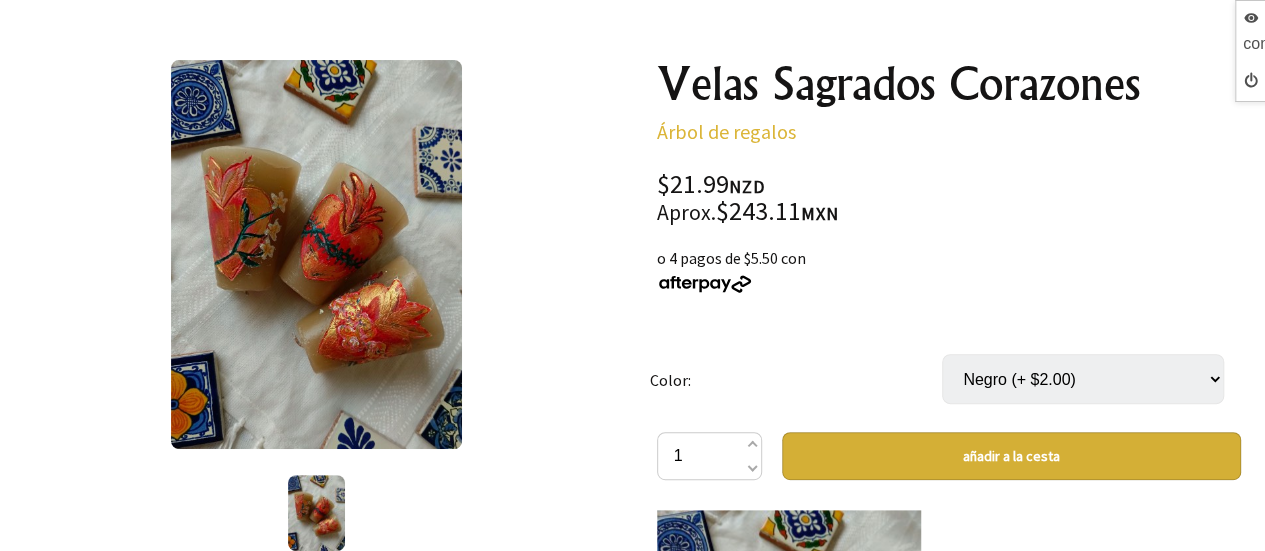 click on "Seleccionar…
Blanco
Negro (+ $2.00)" at bounding box center (1083, 379) 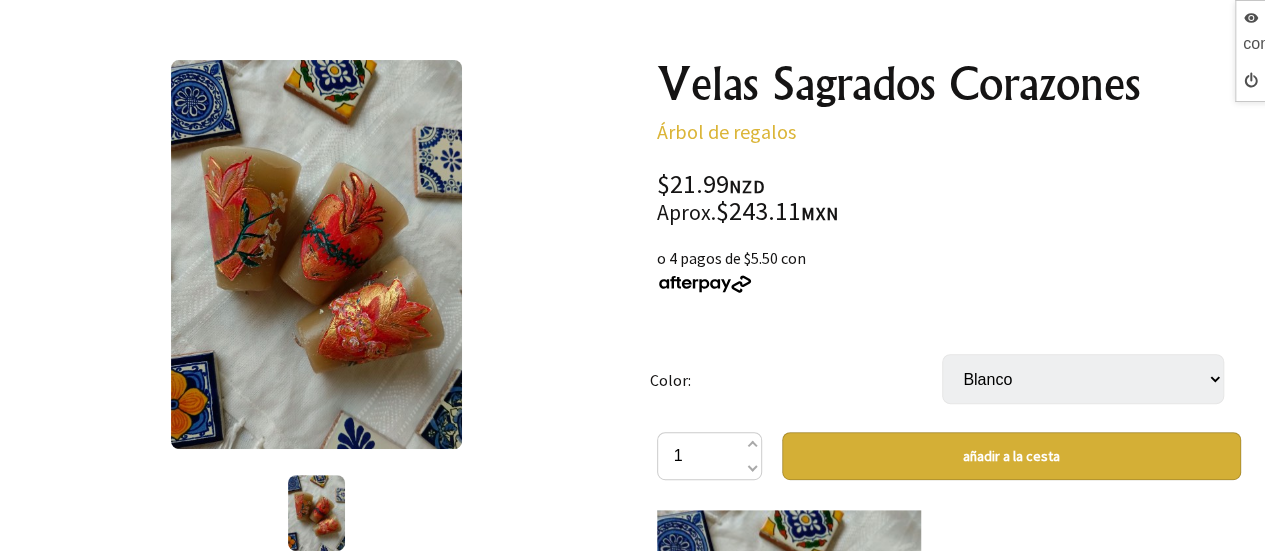 click on "Seleccionar…
Blanco
Negro (+ $2.00)" at bounding box center (1083, 379) 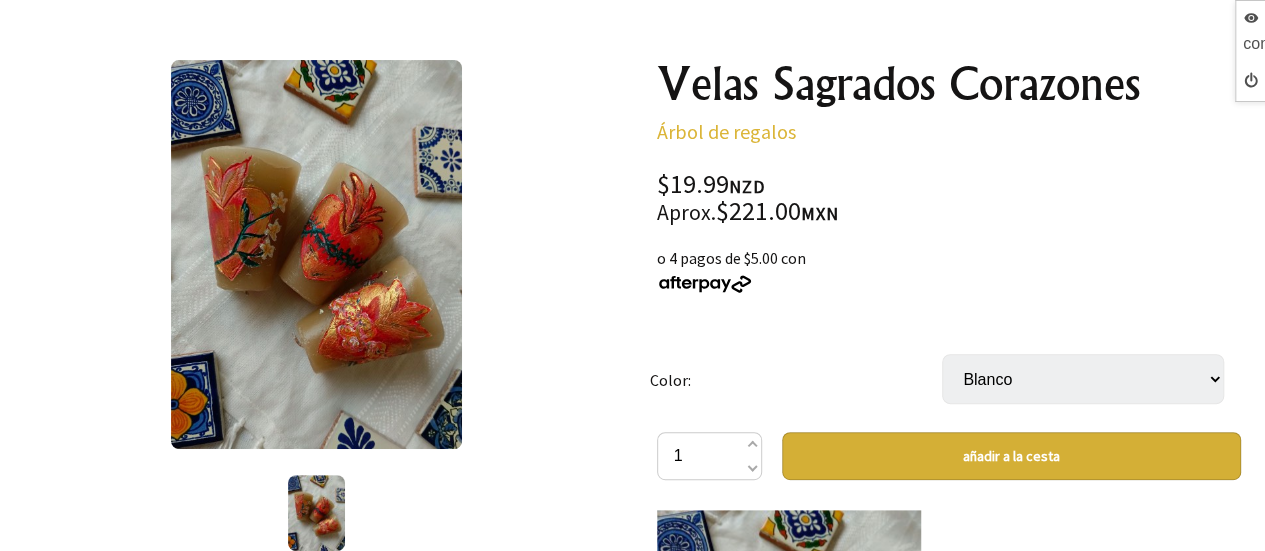 click on "añadir a la cesta" at bounding box center (1011, 456) 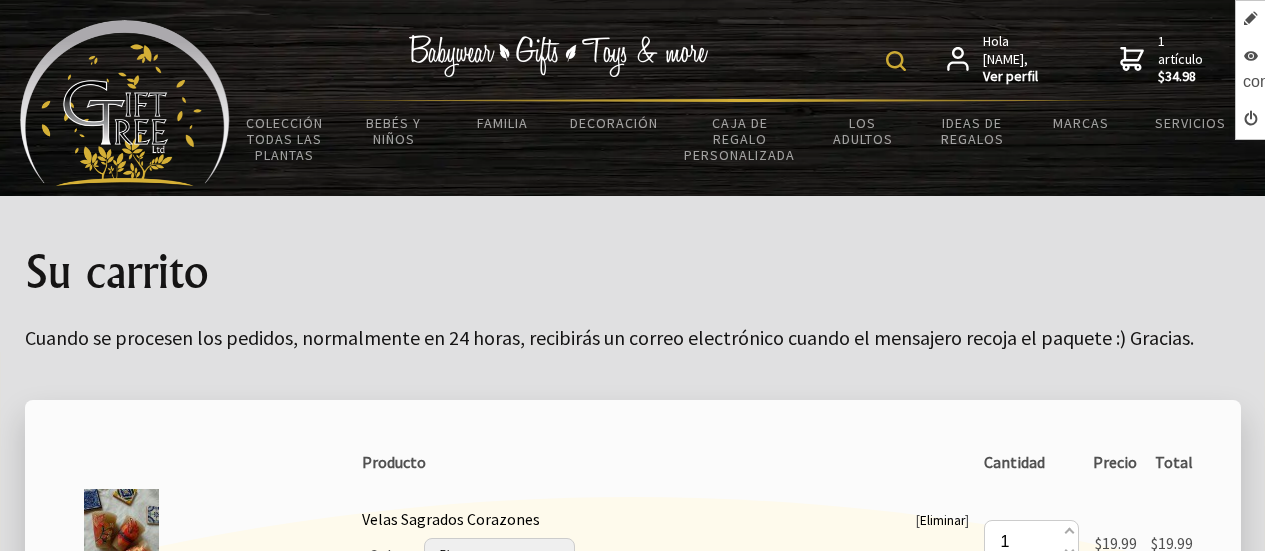 scroll, scrollTop: 0, scrollLeft: 0, axis: both 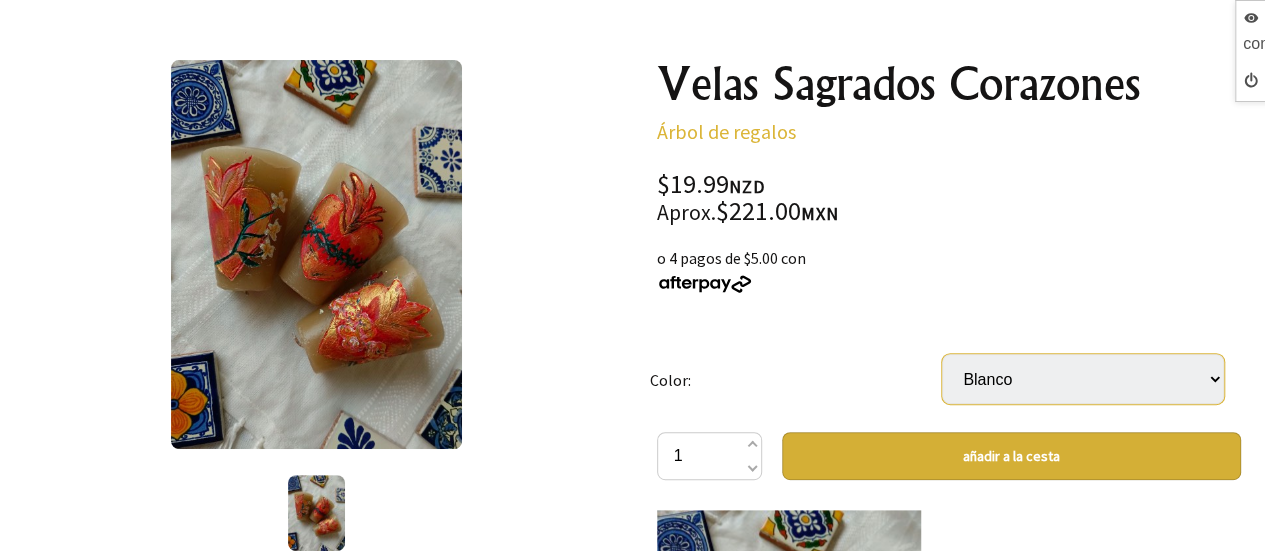 click on "Seleccionar…
Blanco
Negro (+ $2.00)" at bounding box center [1083, 379] 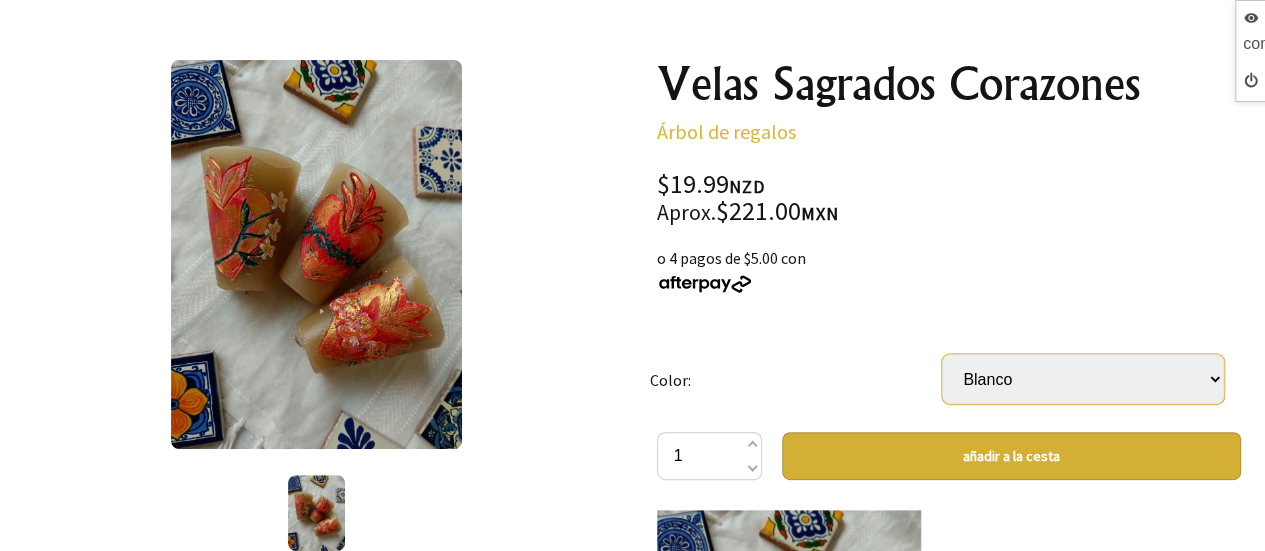 select on "Negro" 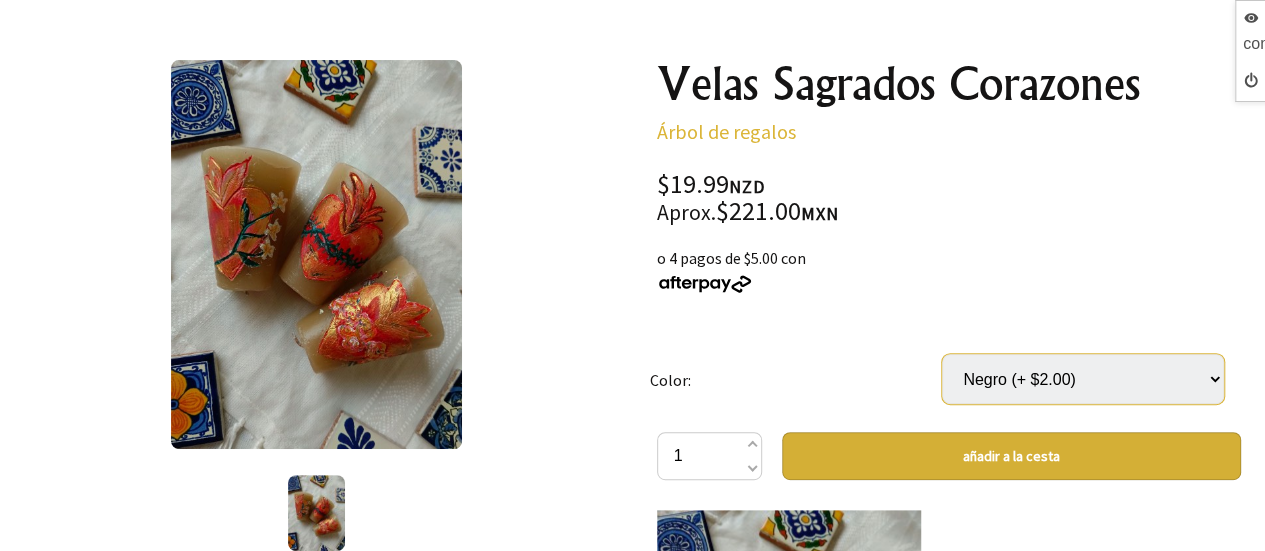 click on "Seleccionar…
Blanco
Negro (+ $2.00)" at bounding box center (1083, 379) 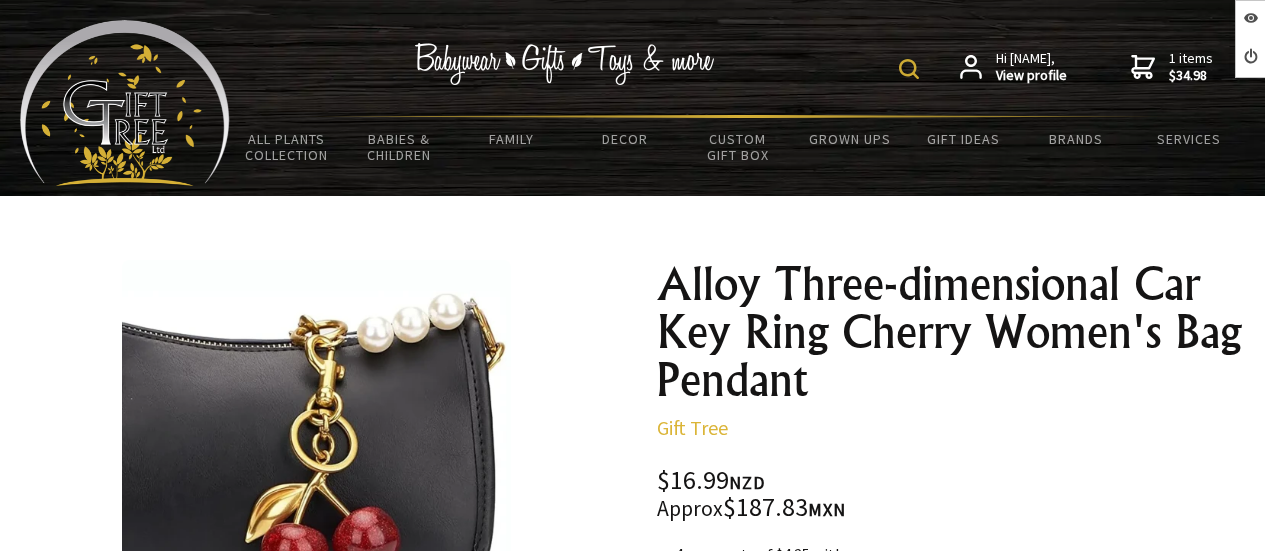 scroll, scrollTop: 200, scrollLeft: 0, axis: vertical 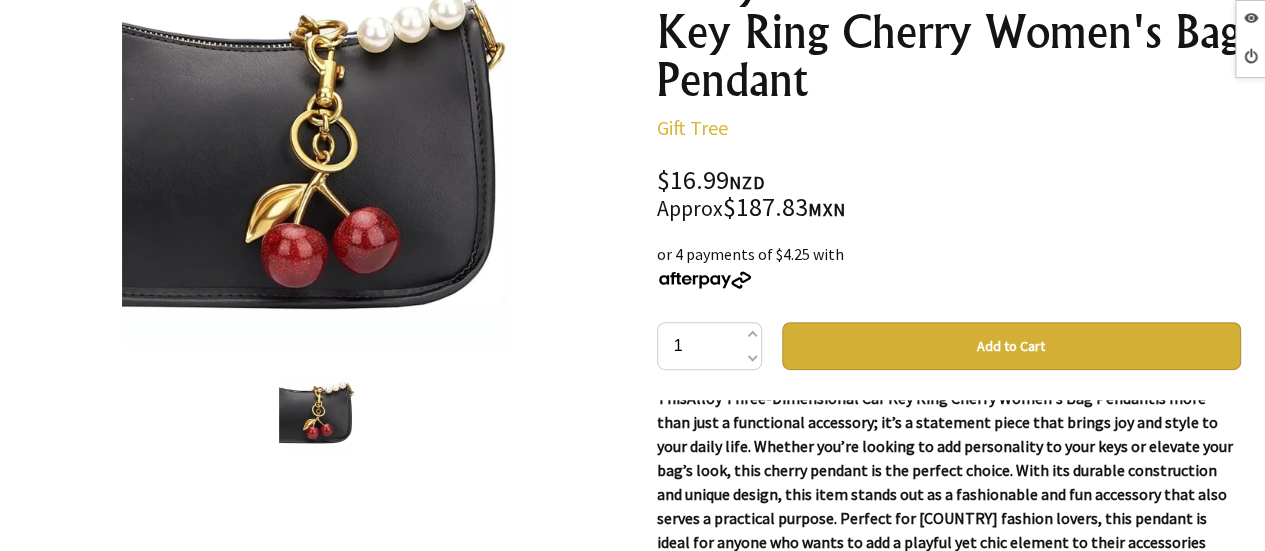 drag, startPoint x: 654, startPoint y: 183, endPoint x: 765, endPoint y: 183, distance: 111 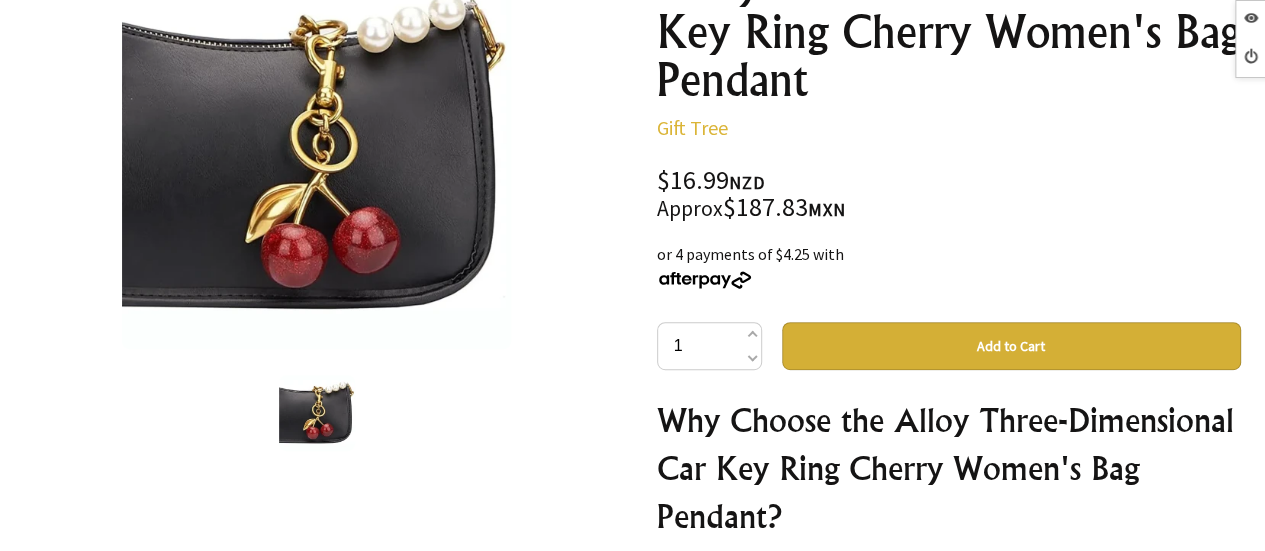 scroll, scrollTop: 3715, scrollLeft: 0, axis: vertical 